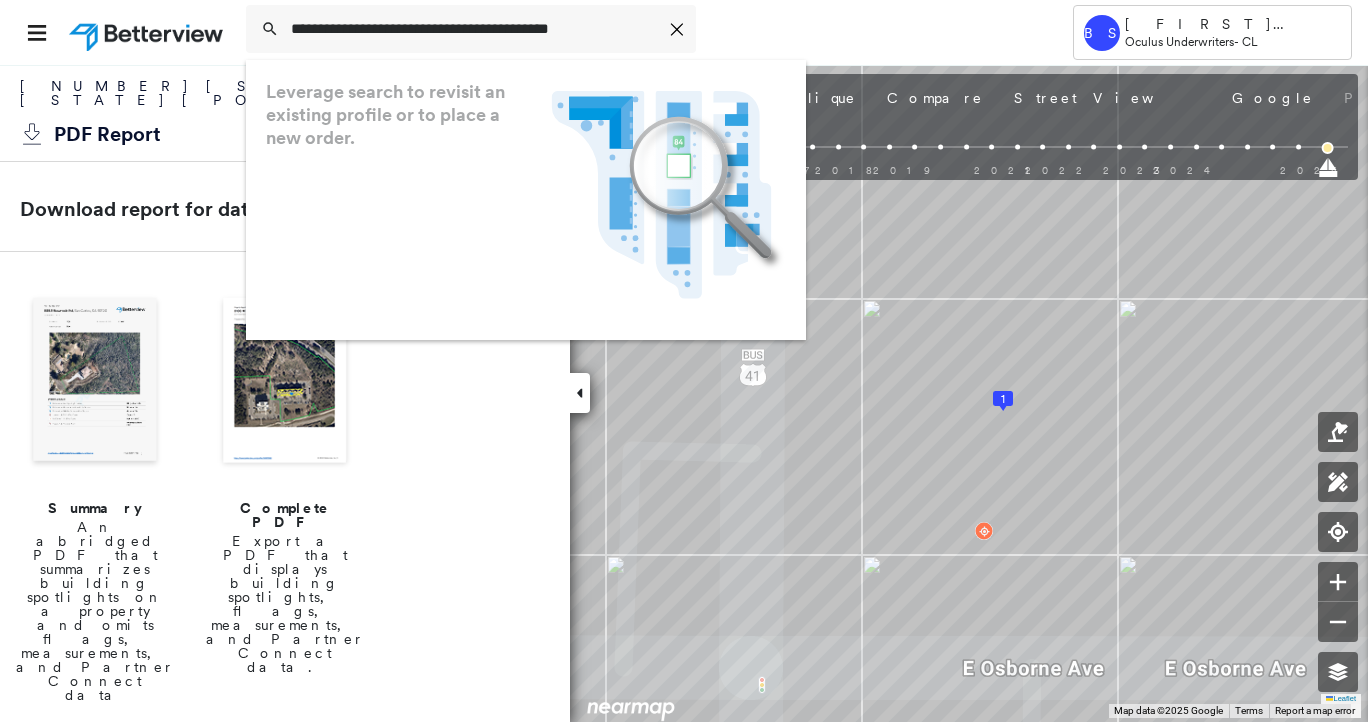 scroll, scrollTop: 0, scrollLeft: 0, axis: both 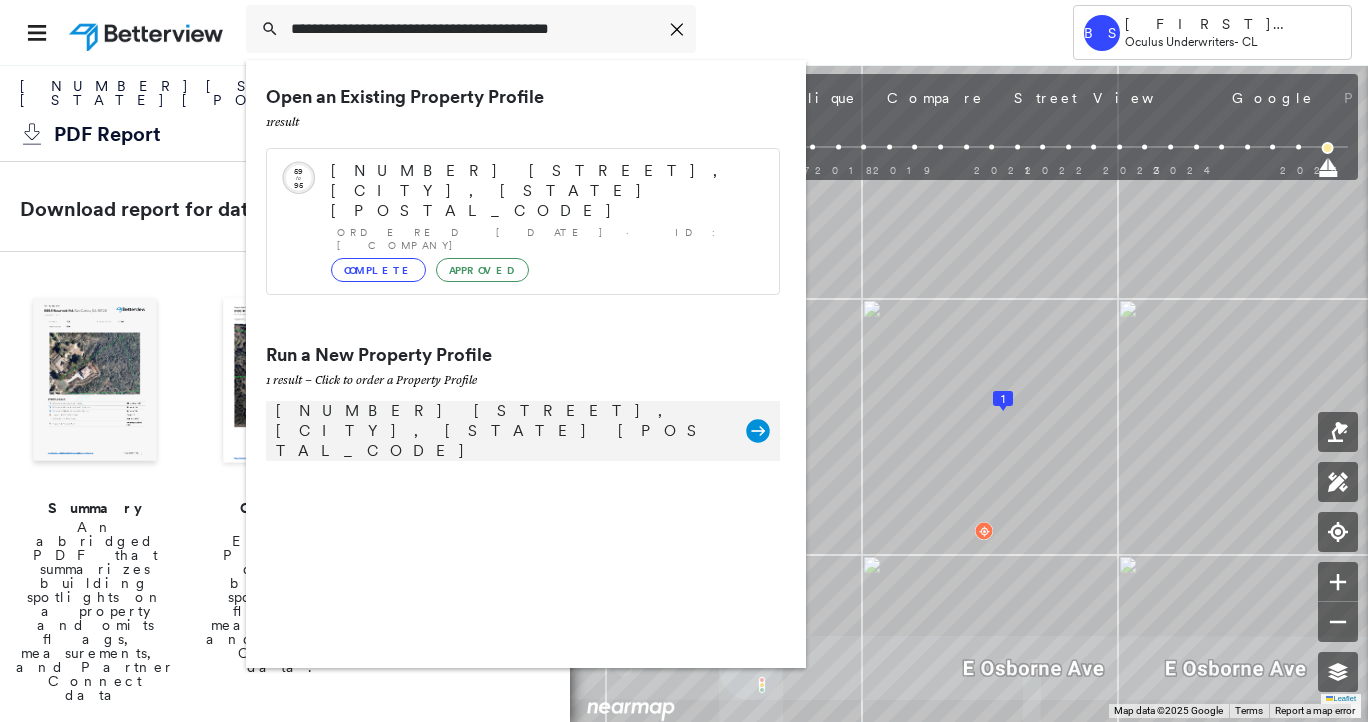type on "**********" 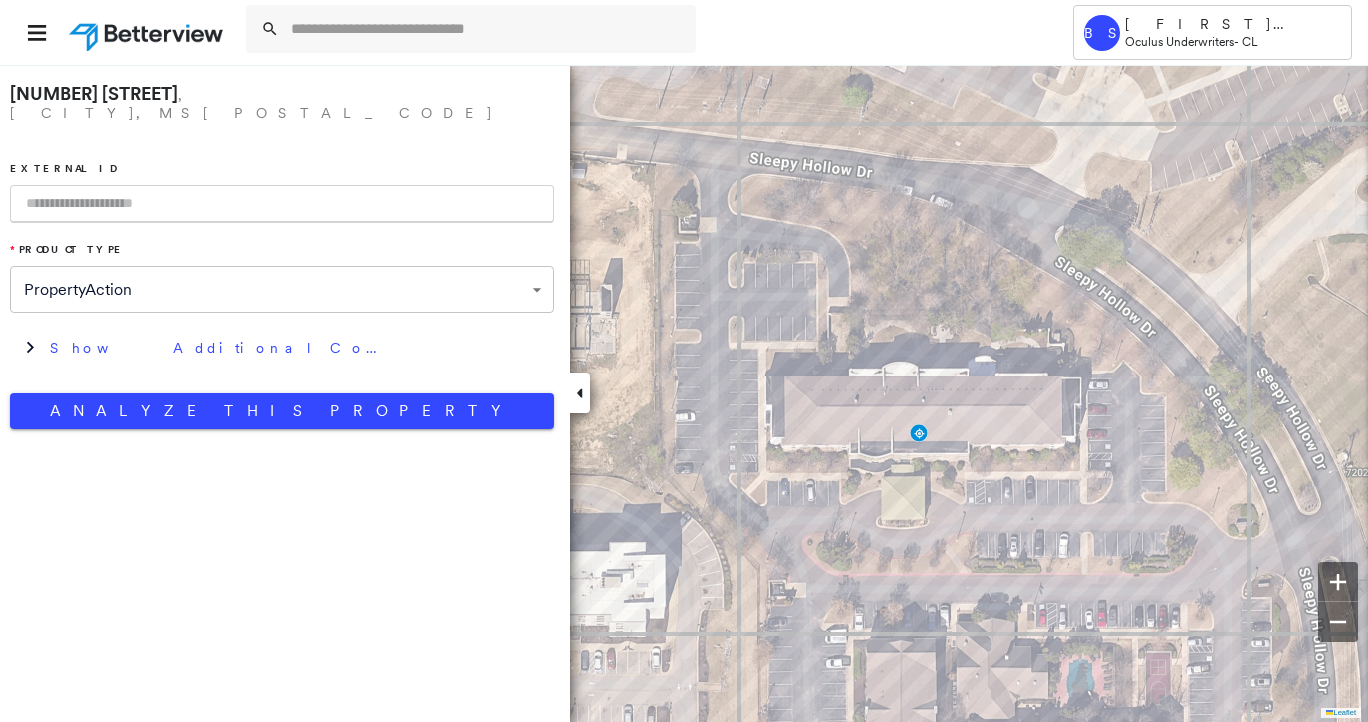 click at bounding box center (282, 204) 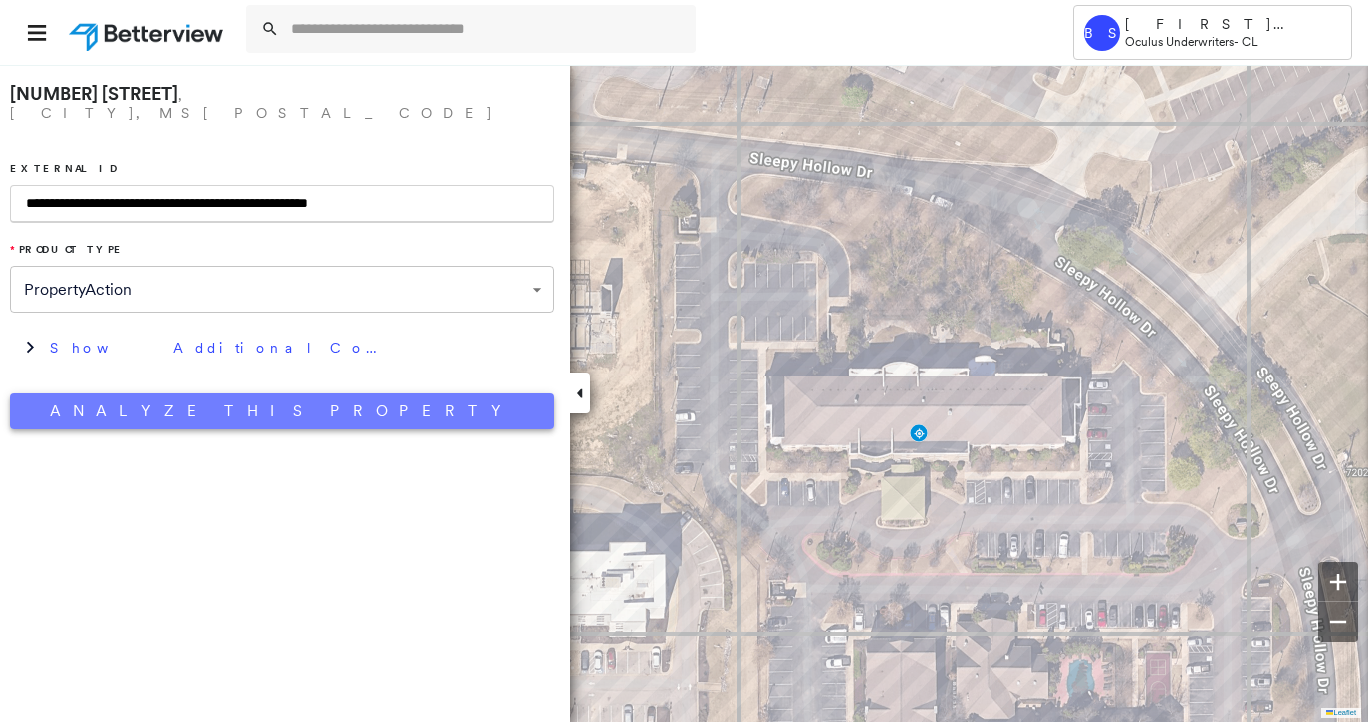 type on "**********" 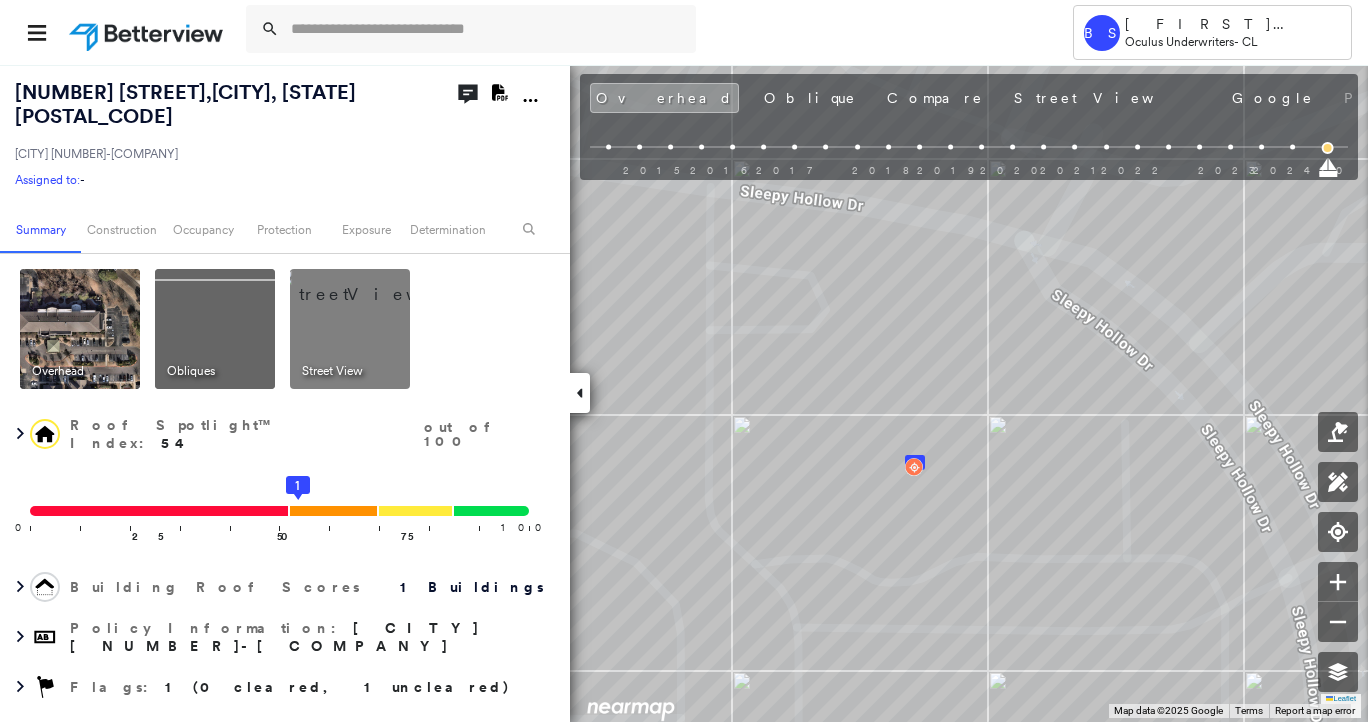 click 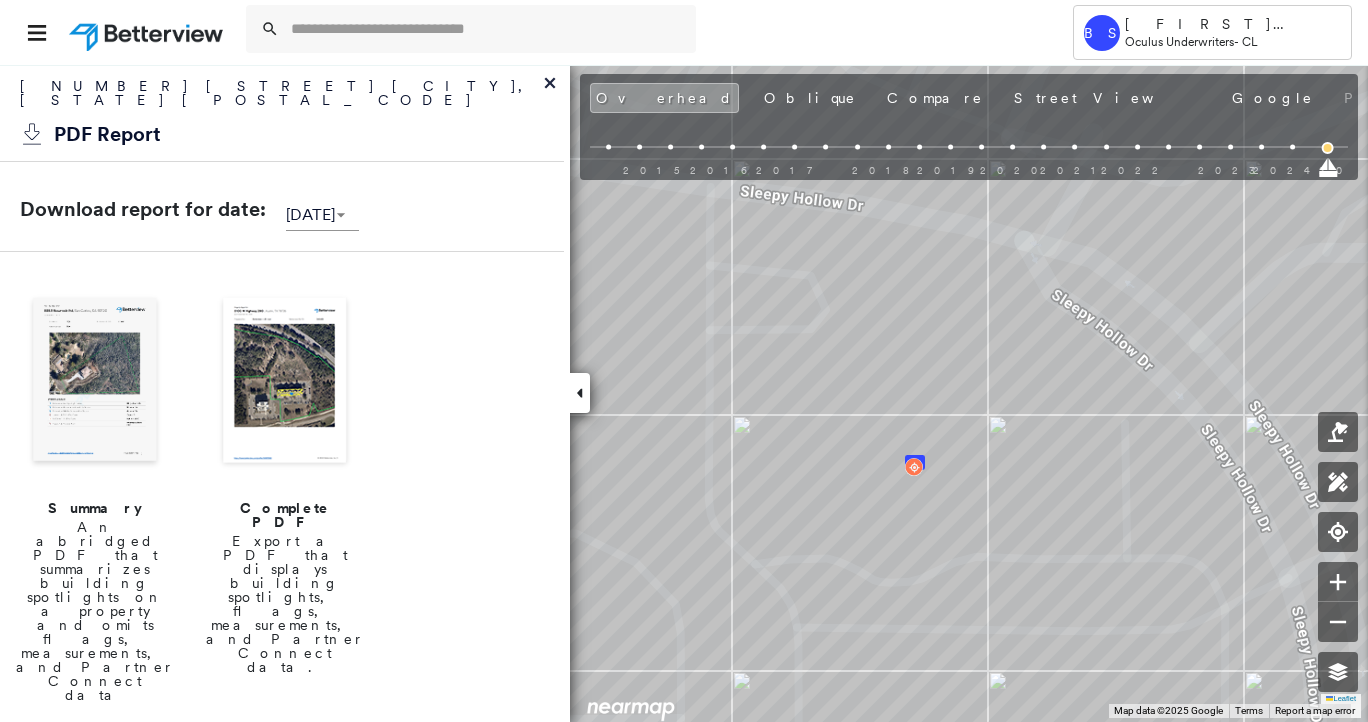 click at bounding box center [285, 382] 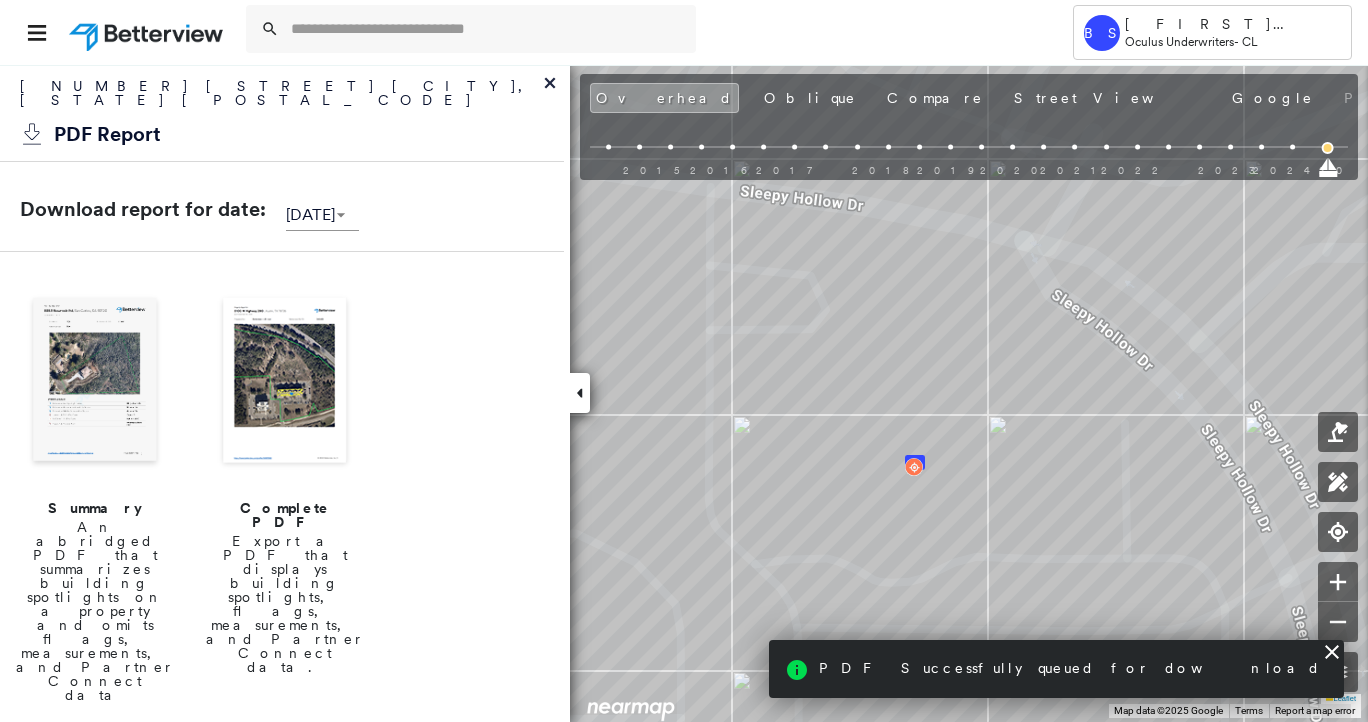click at bounding box center (285, 382) 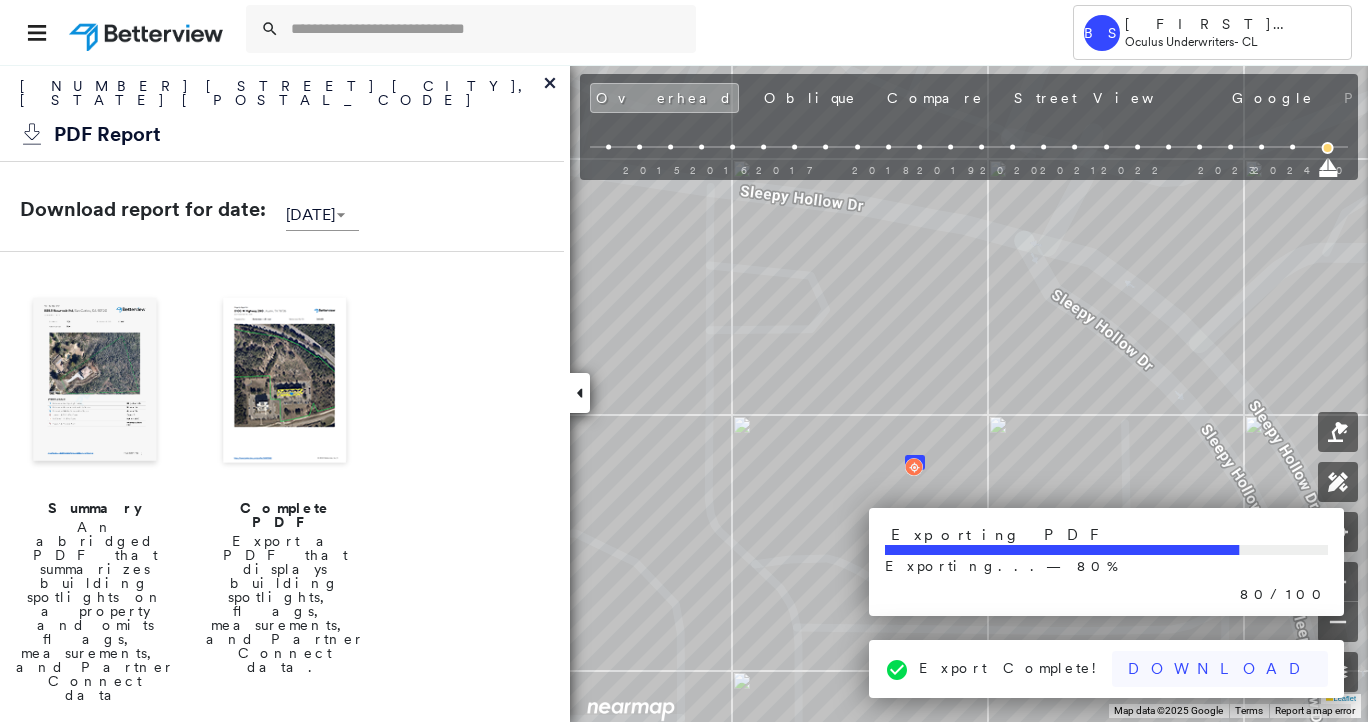 click on "Download" at bounding box center (1220, 669) 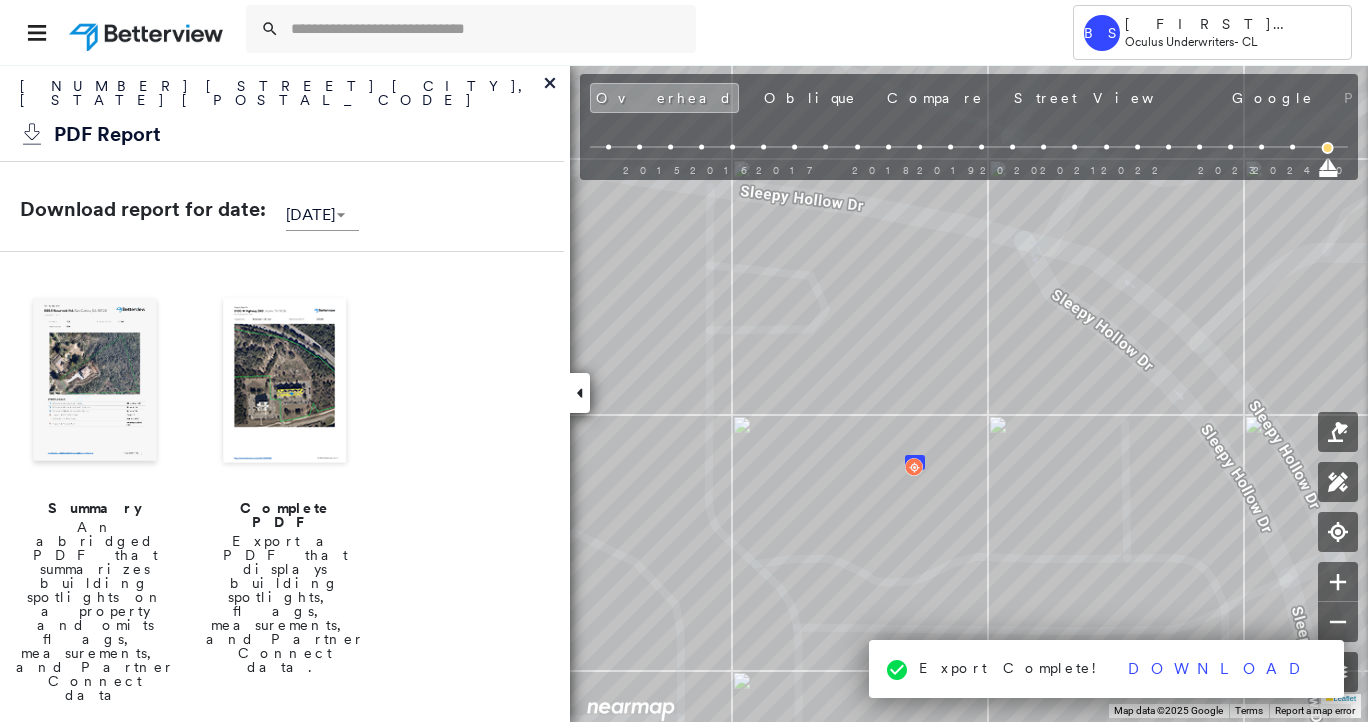 click on "[NUMBER] [STREET]   [CITY], [STATE] [POSTAL_CODE]" at bounding box center [282, 98] 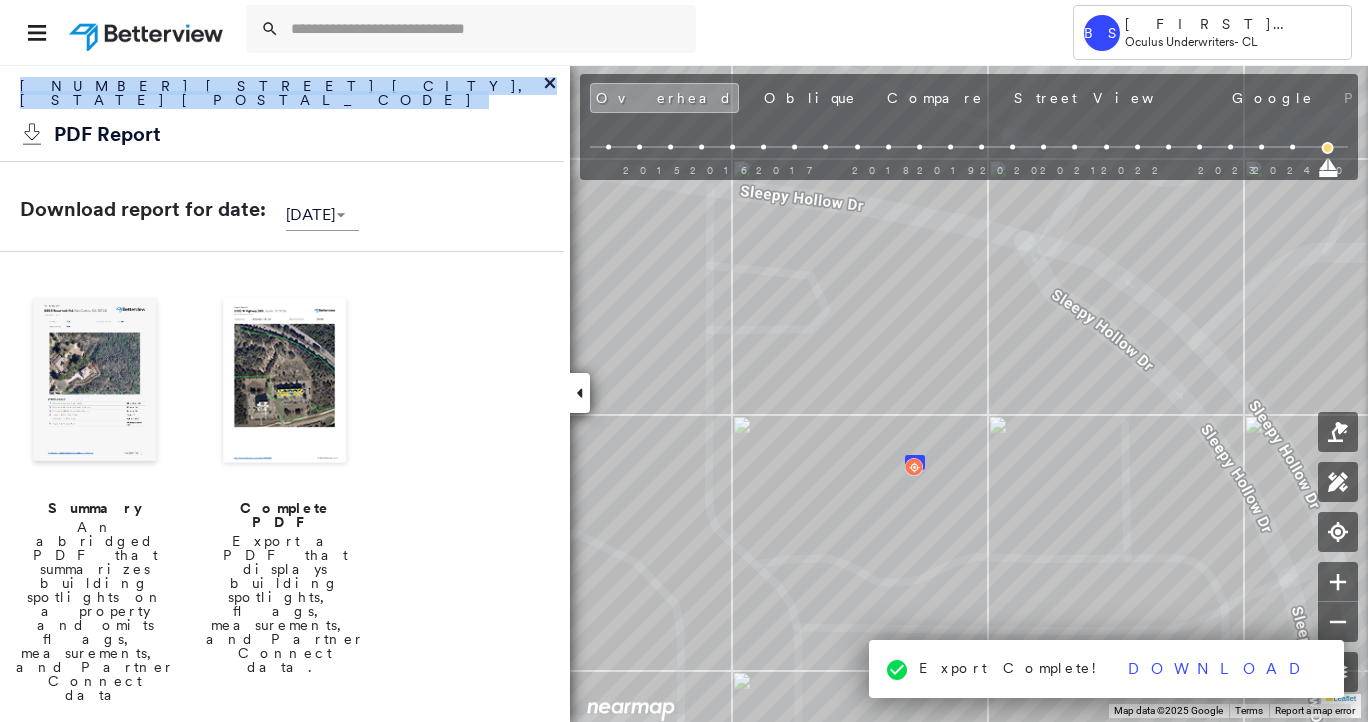 click on "[NUMBER] [STREET]   [CITY], [STATE] [POSTAL_CODE]" at bounding box center [282, 98] 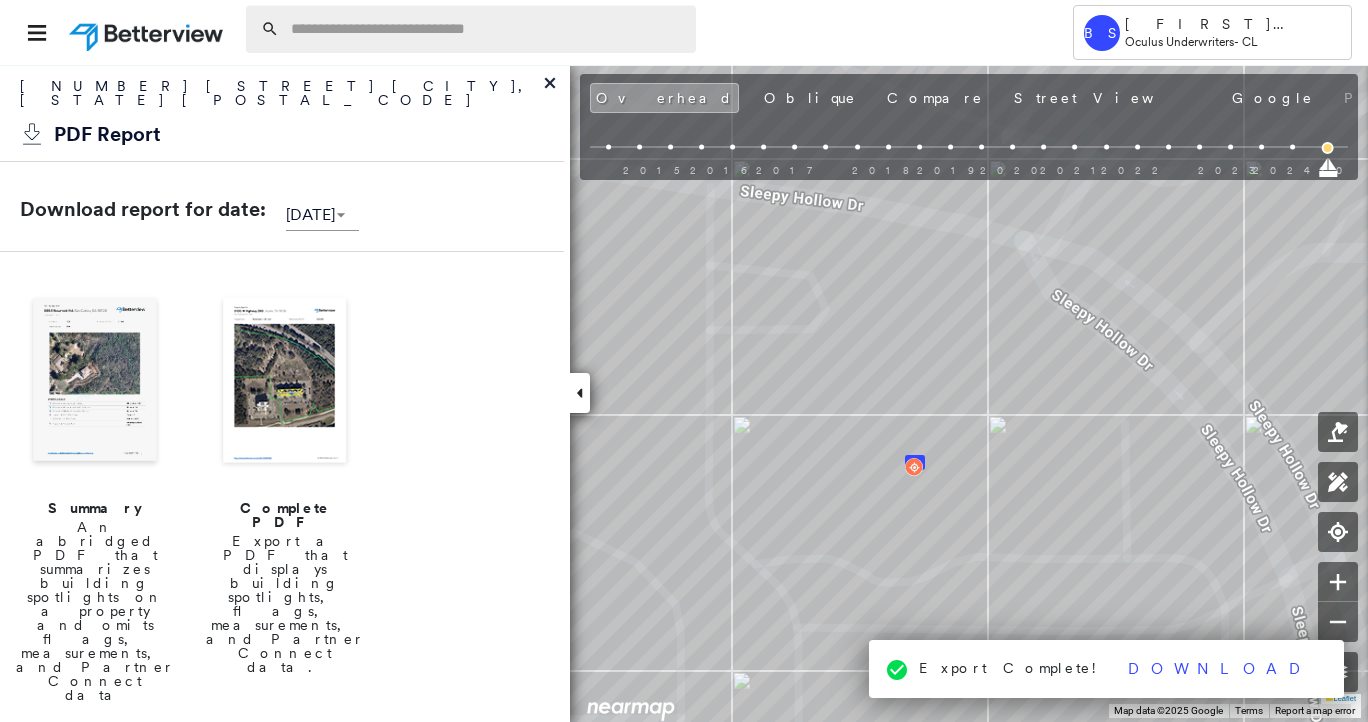 click at bounding box center (487, 29) 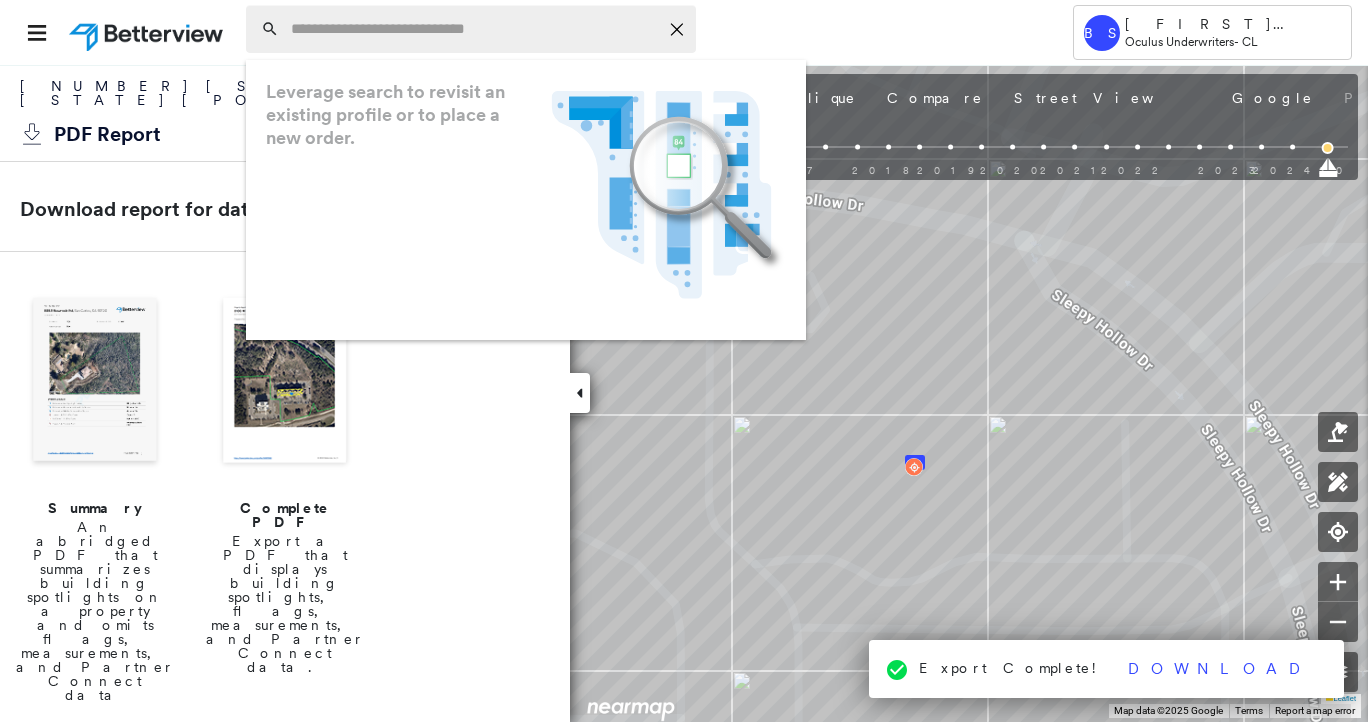 paste on "**********" 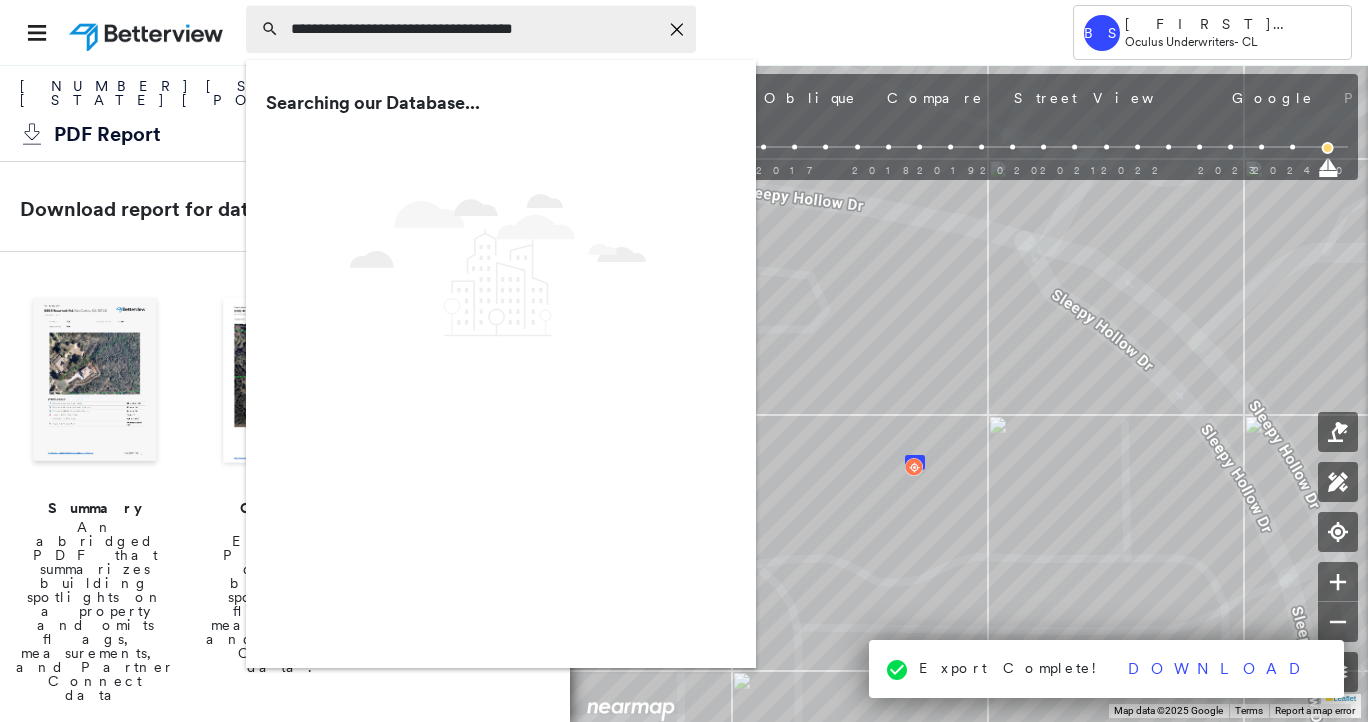 type on "**********" 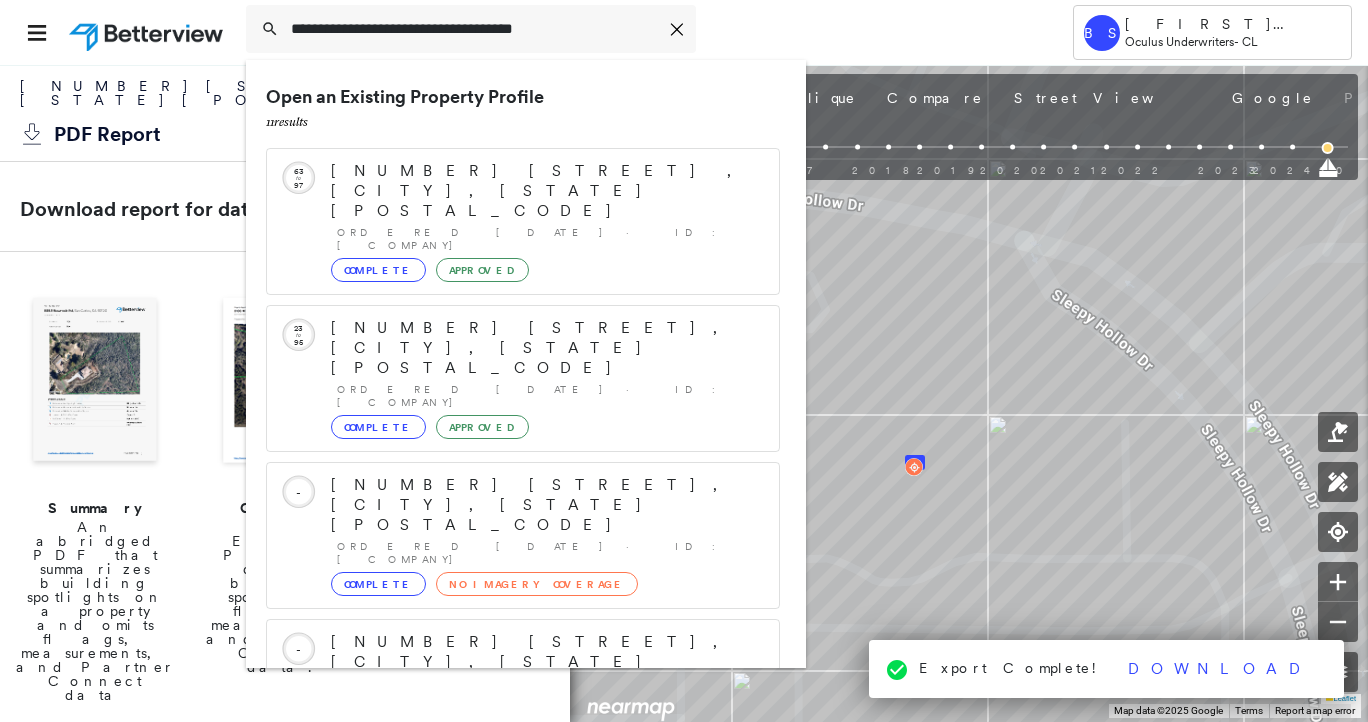 scroll, scrollTop: 336, scrollLeft: 0, axis: vertical 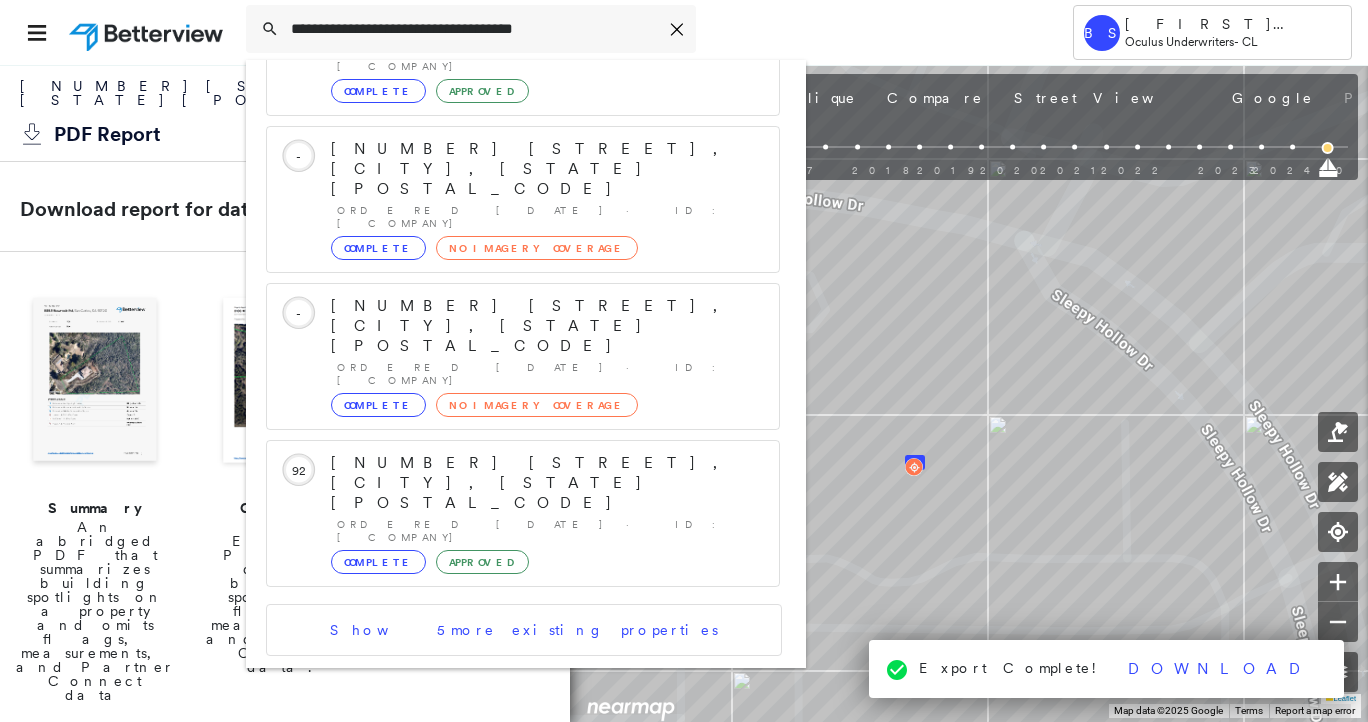 click 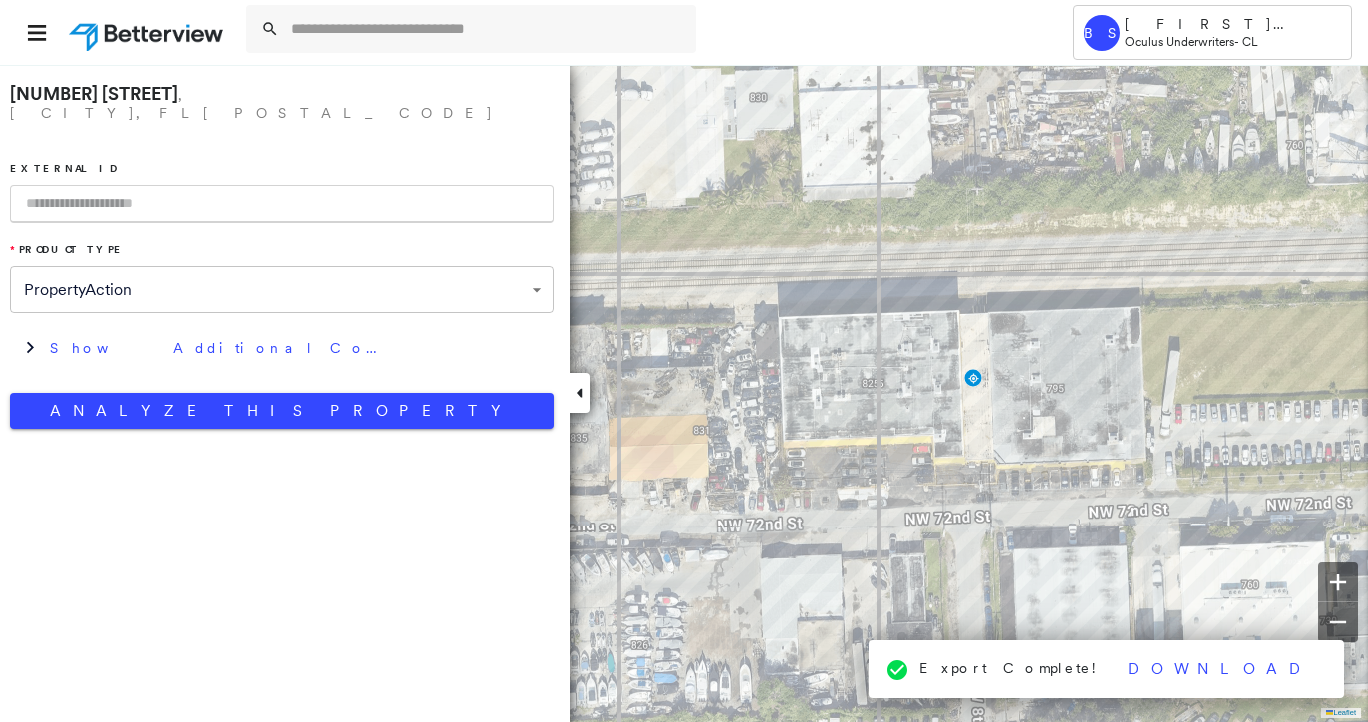 click at bounding box center [282, 204] 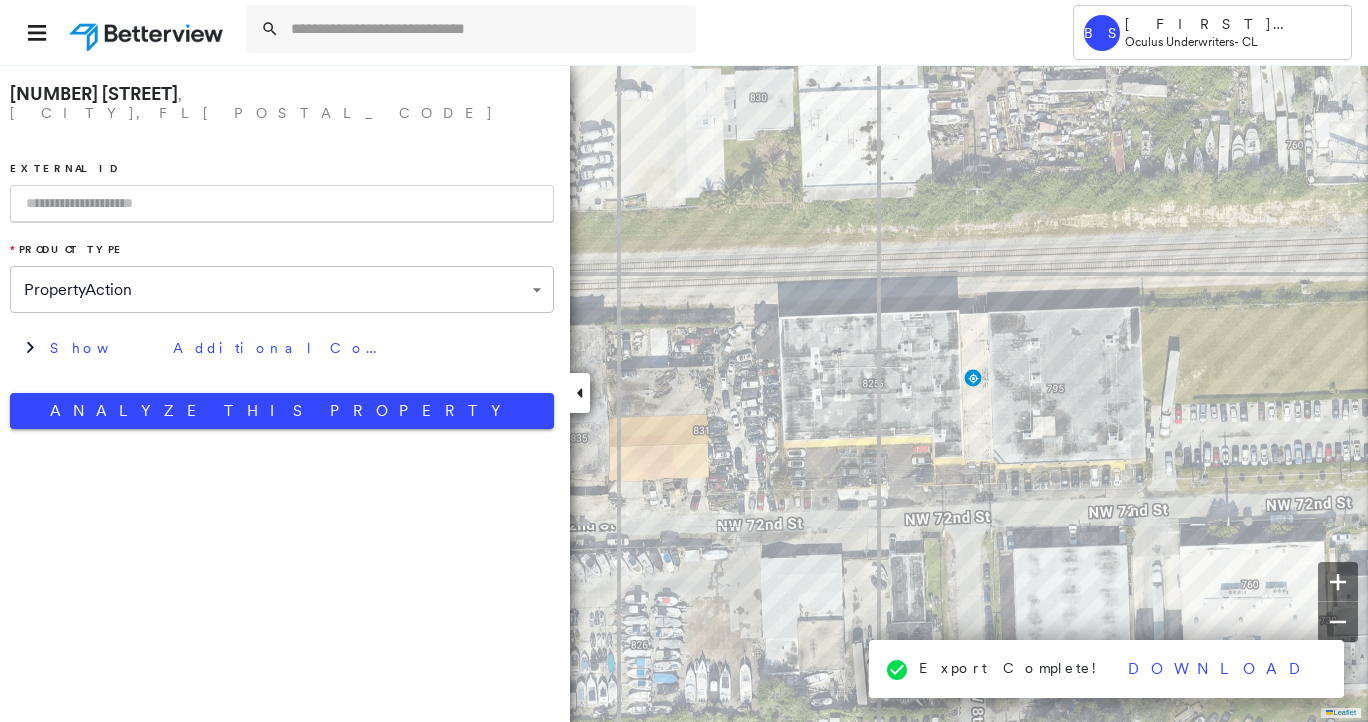 paste on "**********" 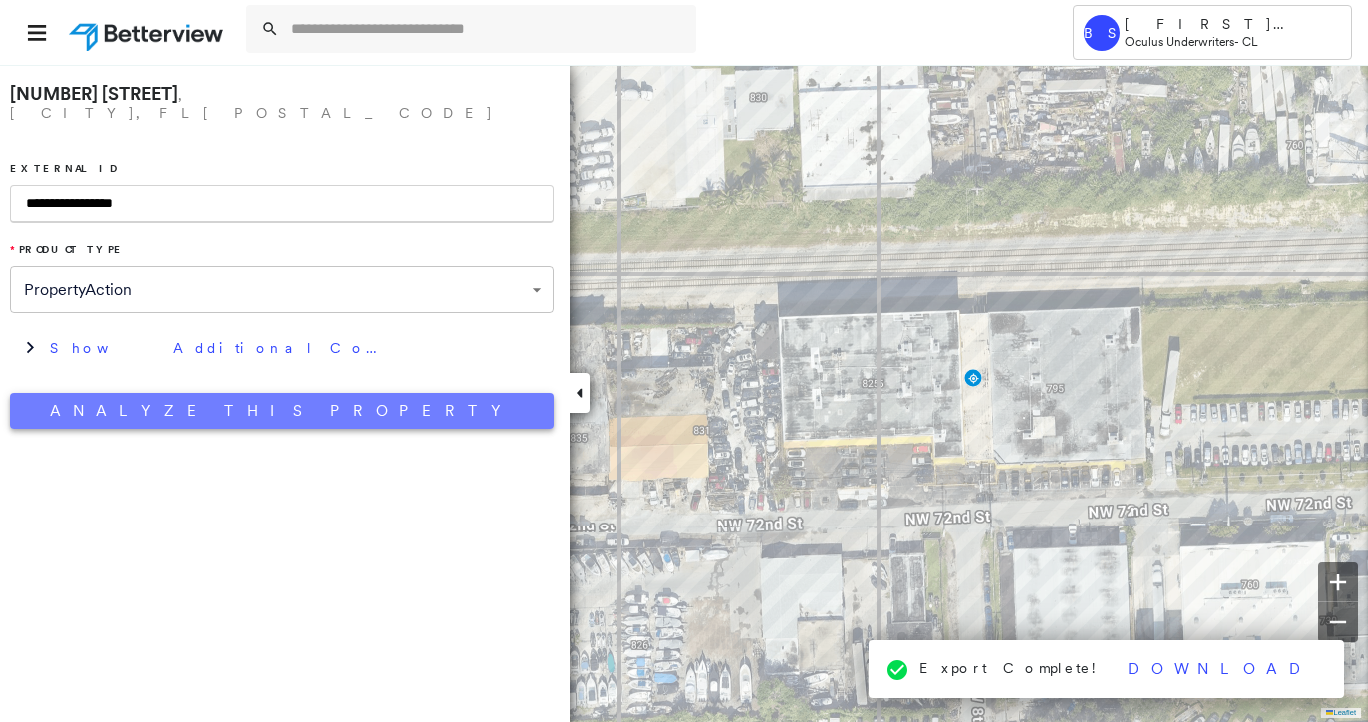 type on "**********" 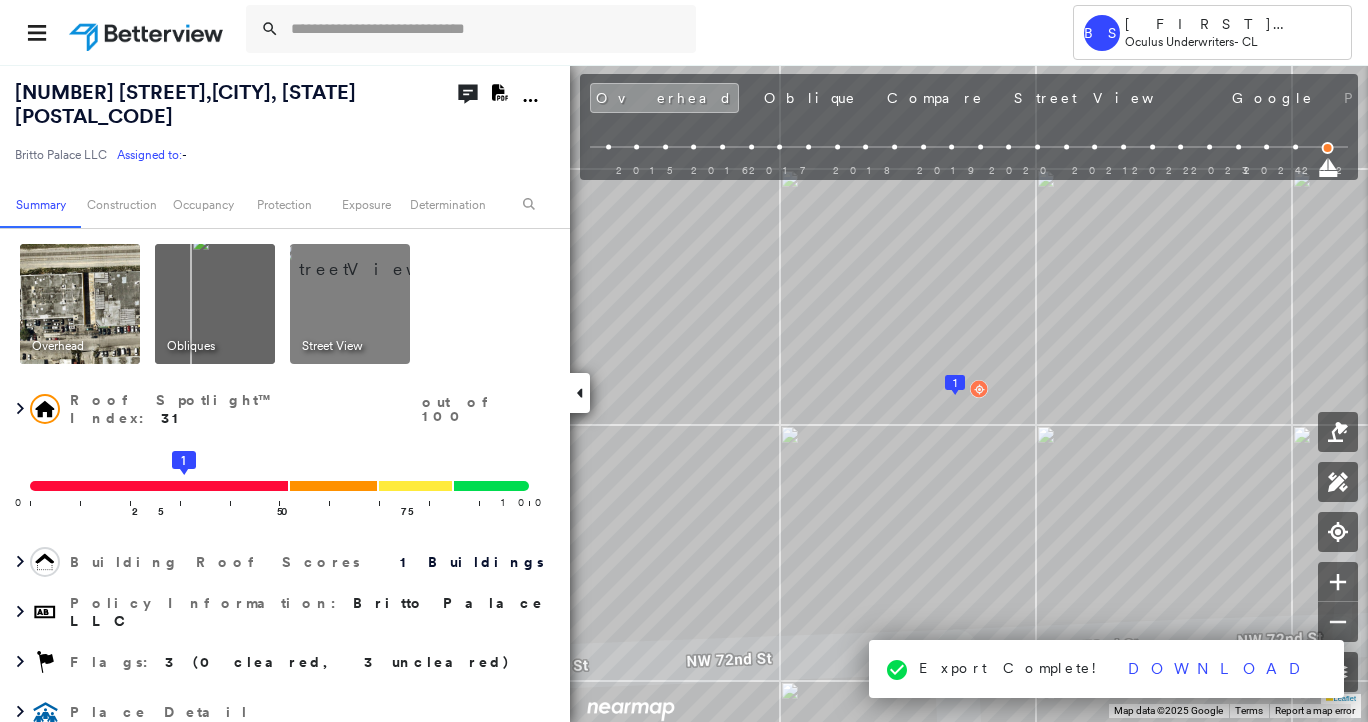 click on "Download PDF Report" 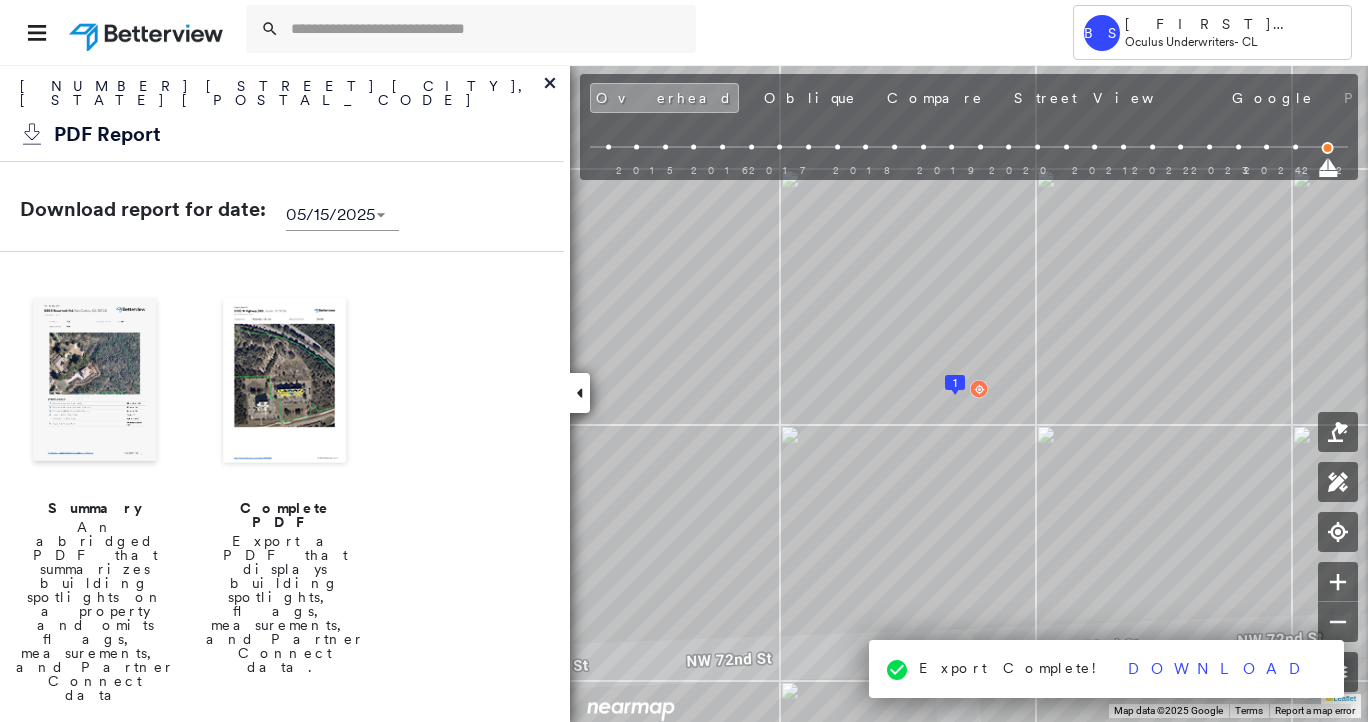 click at bounding box center [285, 382] 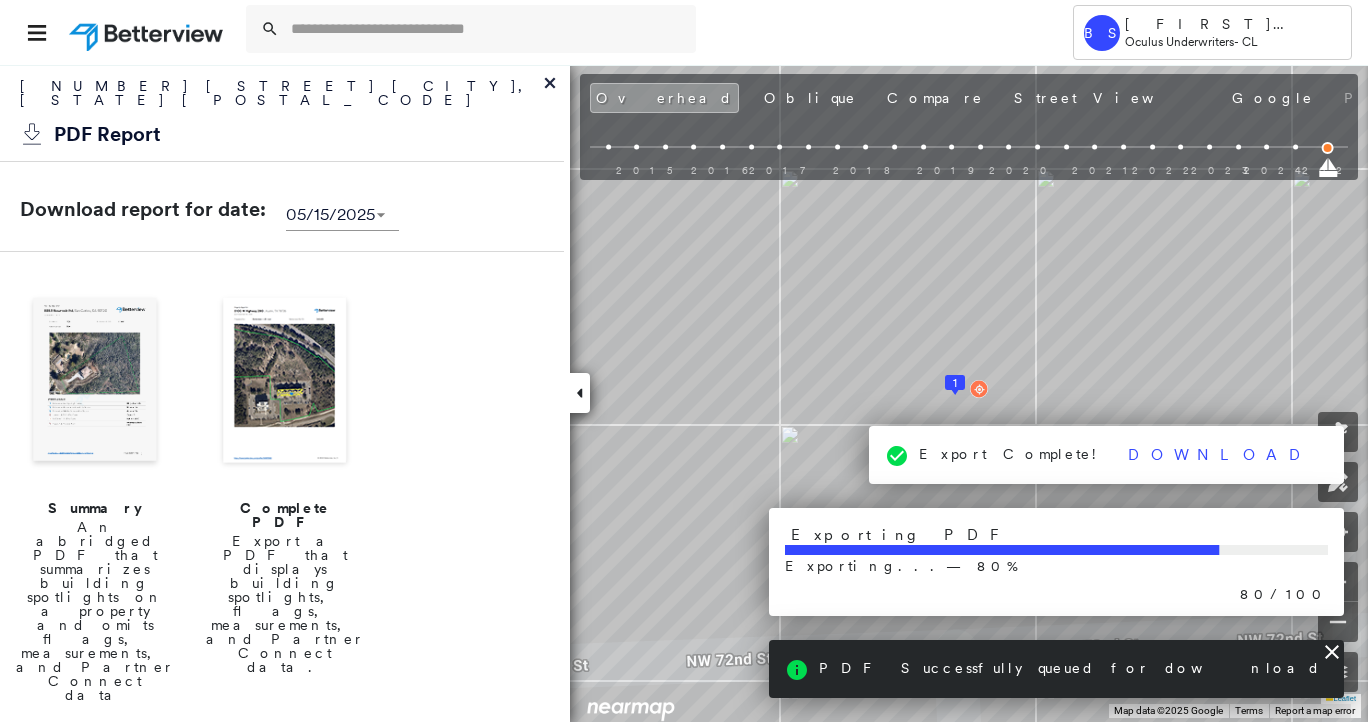 click on "Export Complete!" at bounding box center (1012, 454) 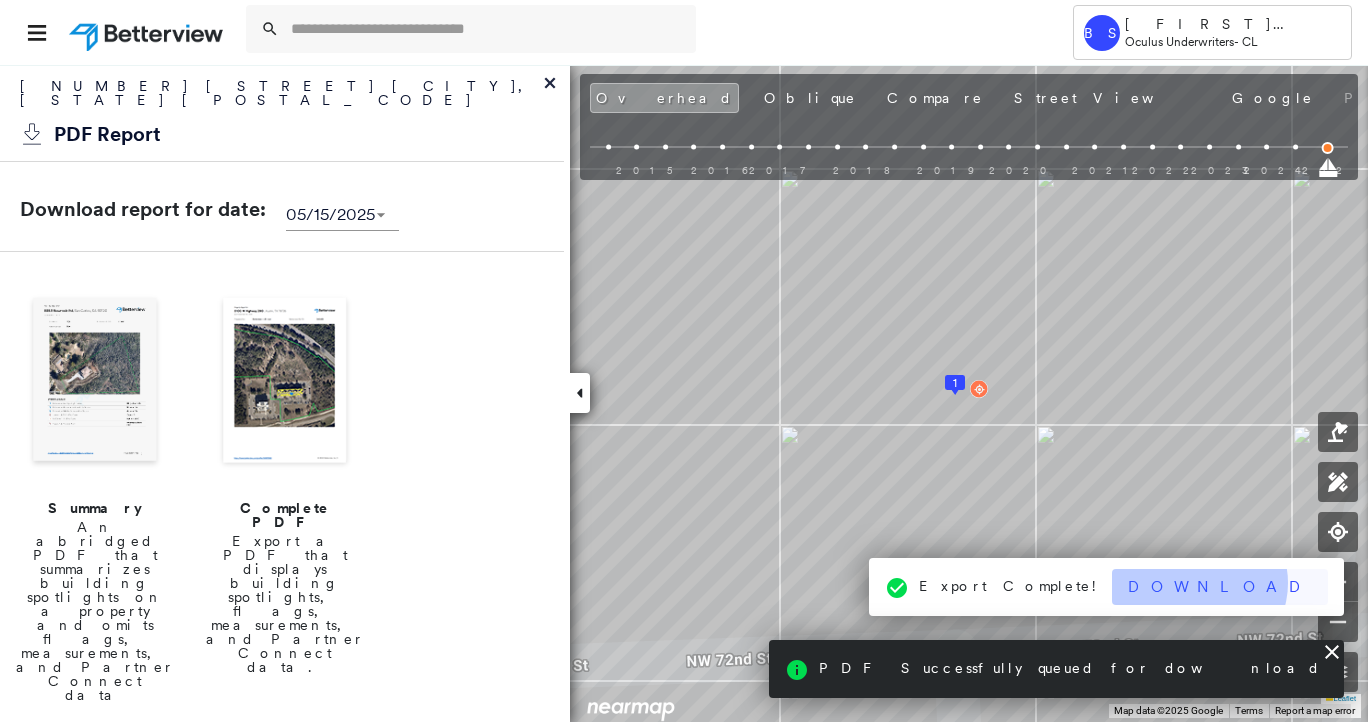 click on "Download" at bounding box center [1220, 587] 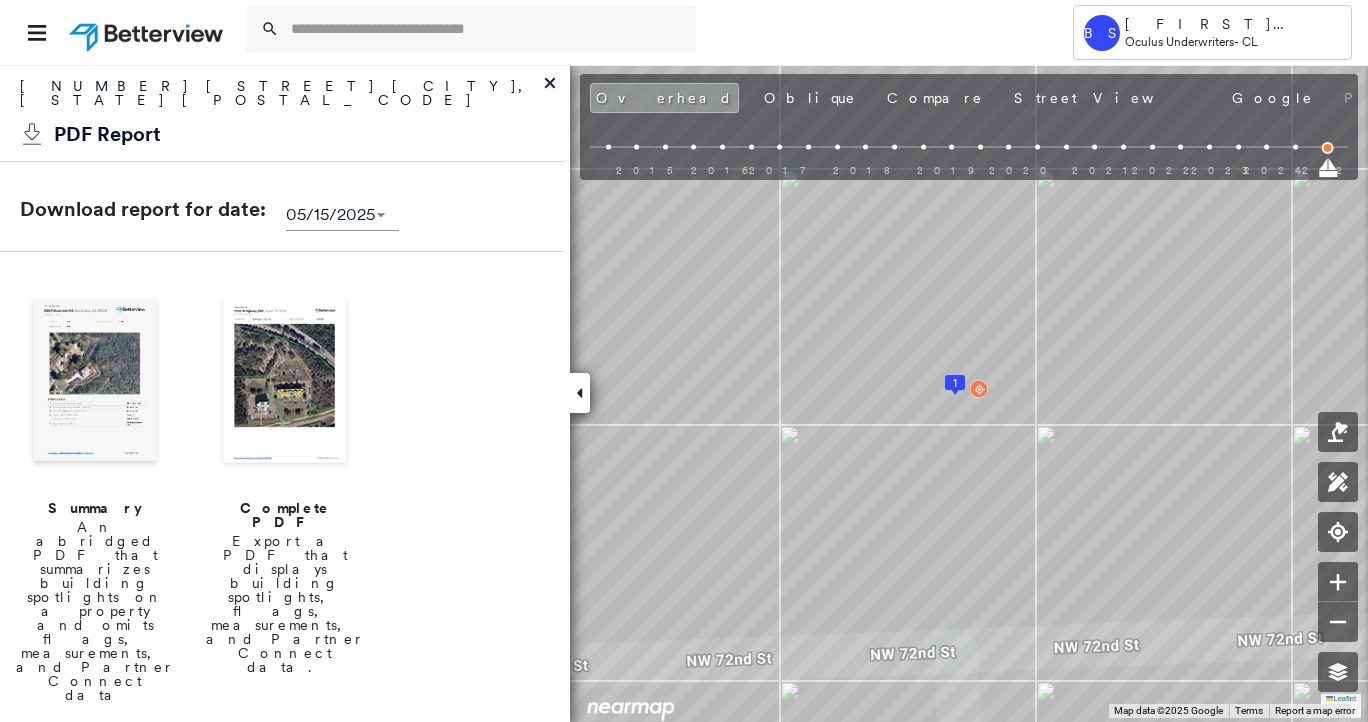 click on "[NUMBER] [STREET]   [CITY], [STATE] [POSTAL_CODE]" at bounding box center (282, 98) 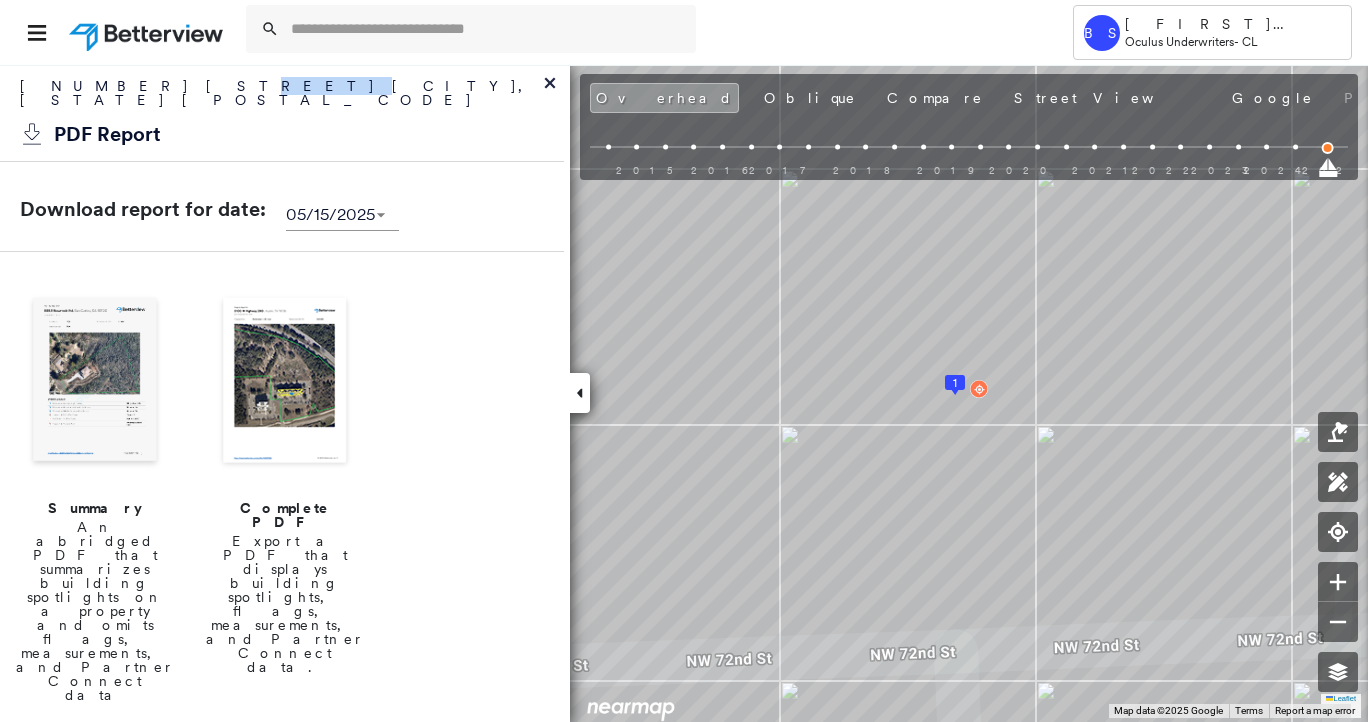 click on "[NUMBER] [STREET]   [CITY], [STATE] [POSTAL_CODE]" at bounding box center (282, 98) 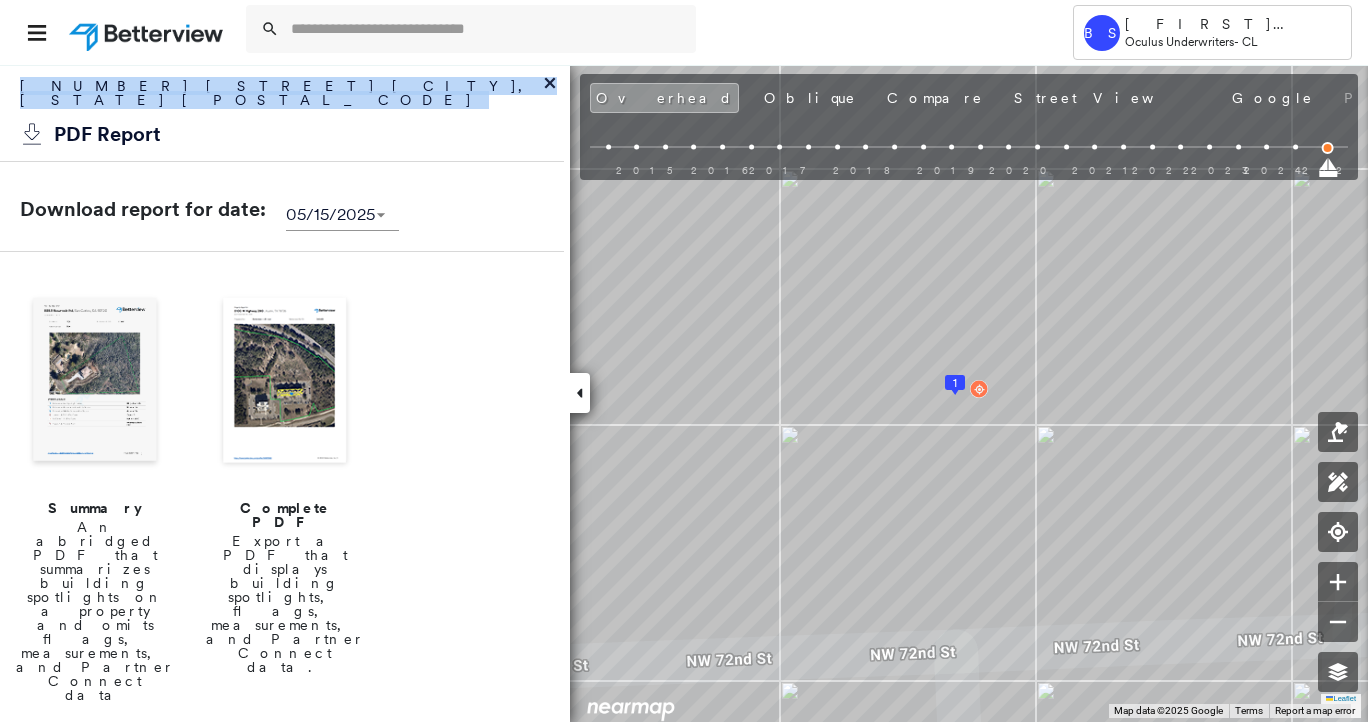 click on "[NUMBER] [STREET]   [CITY], [STATE] [POSTAL_CODE]" at bounding box center [282, 98] 